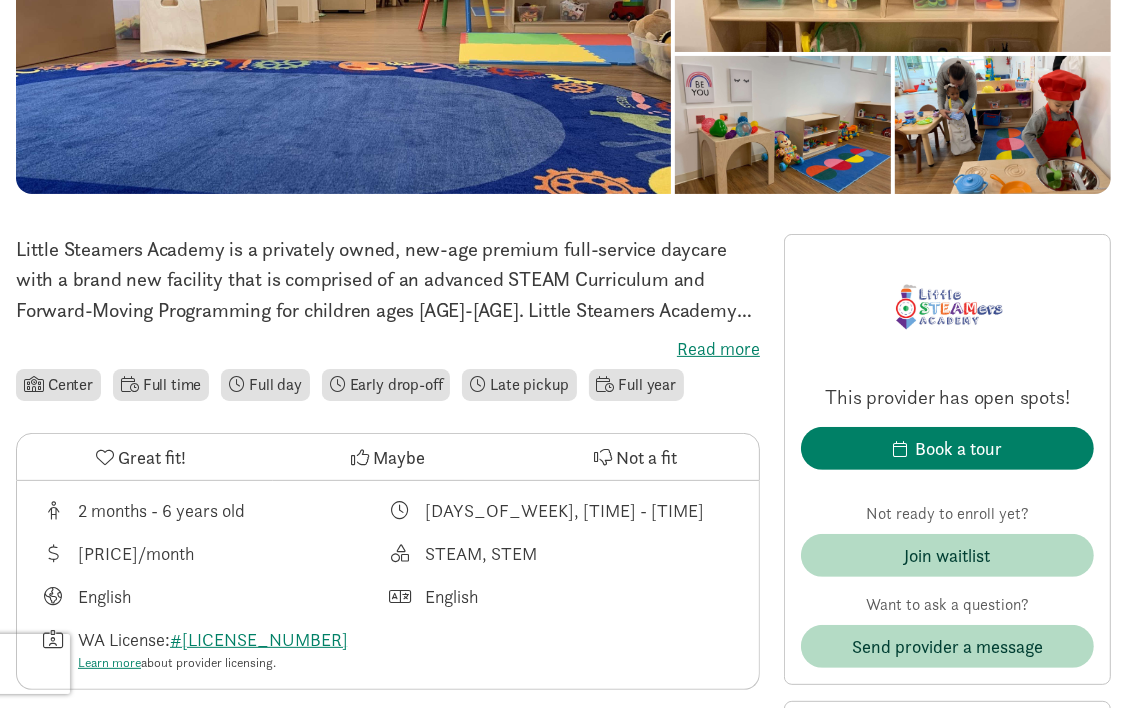 scroll, scrollTop: 360, scrollLeft: 0, axis: vertical 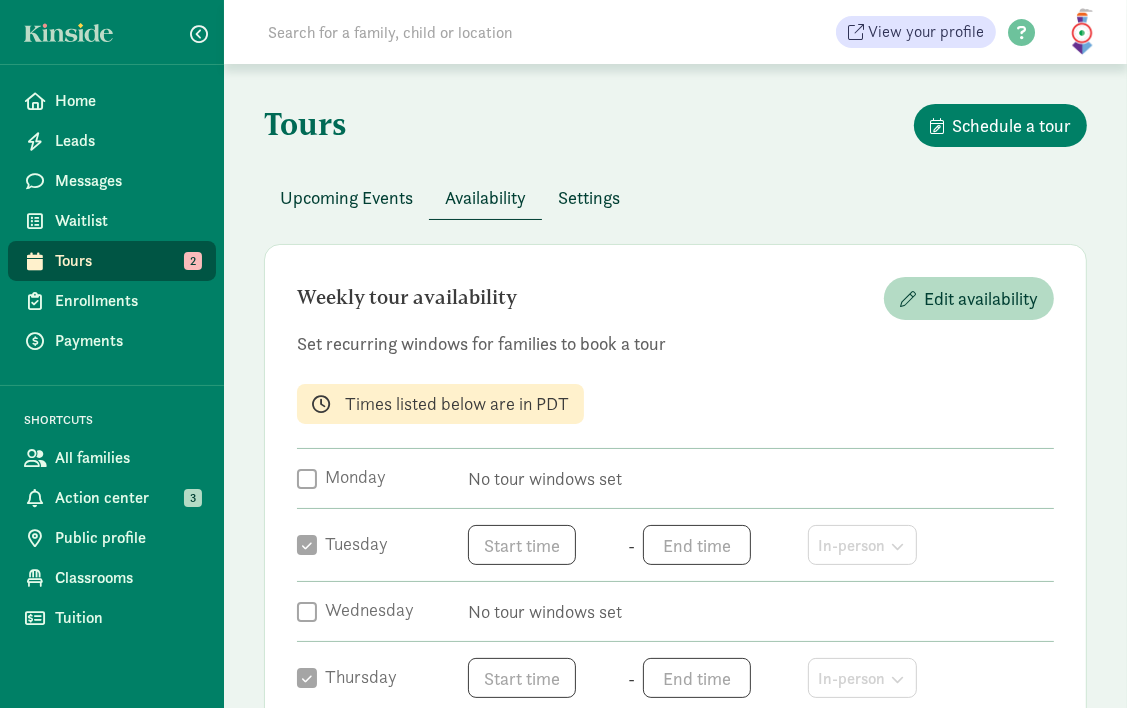 click on "Tours" at bounding box center (127, 261) 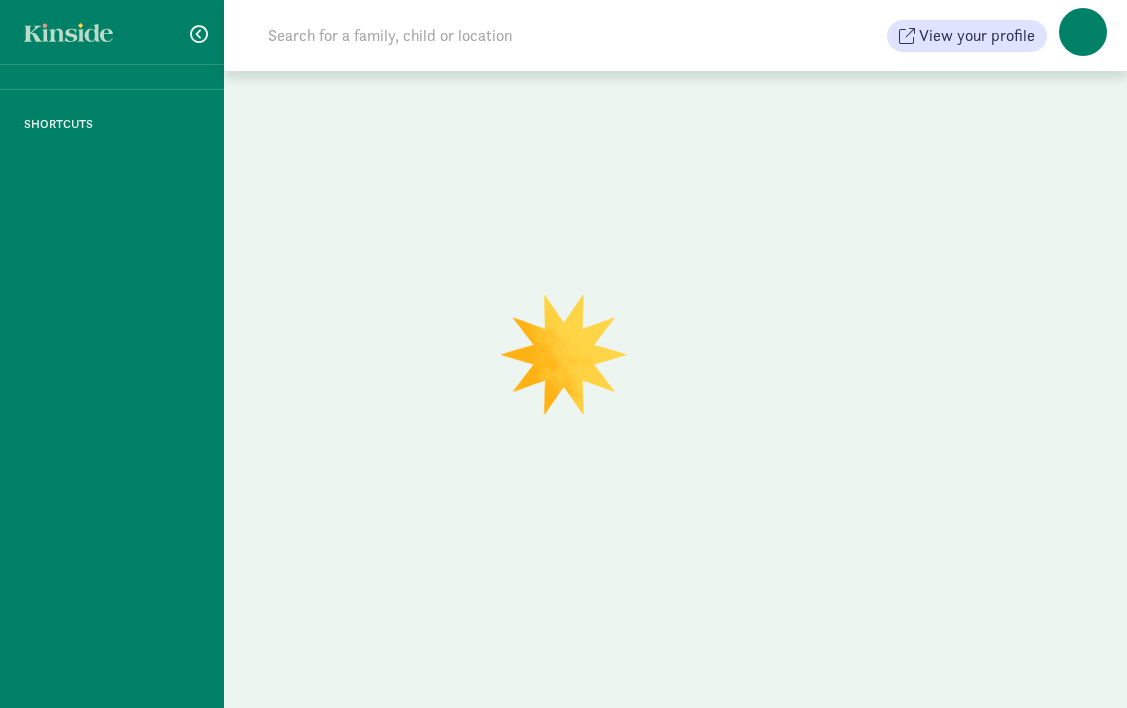 scroll, scrollTop: 0, scrollLeft: 0, axis: both 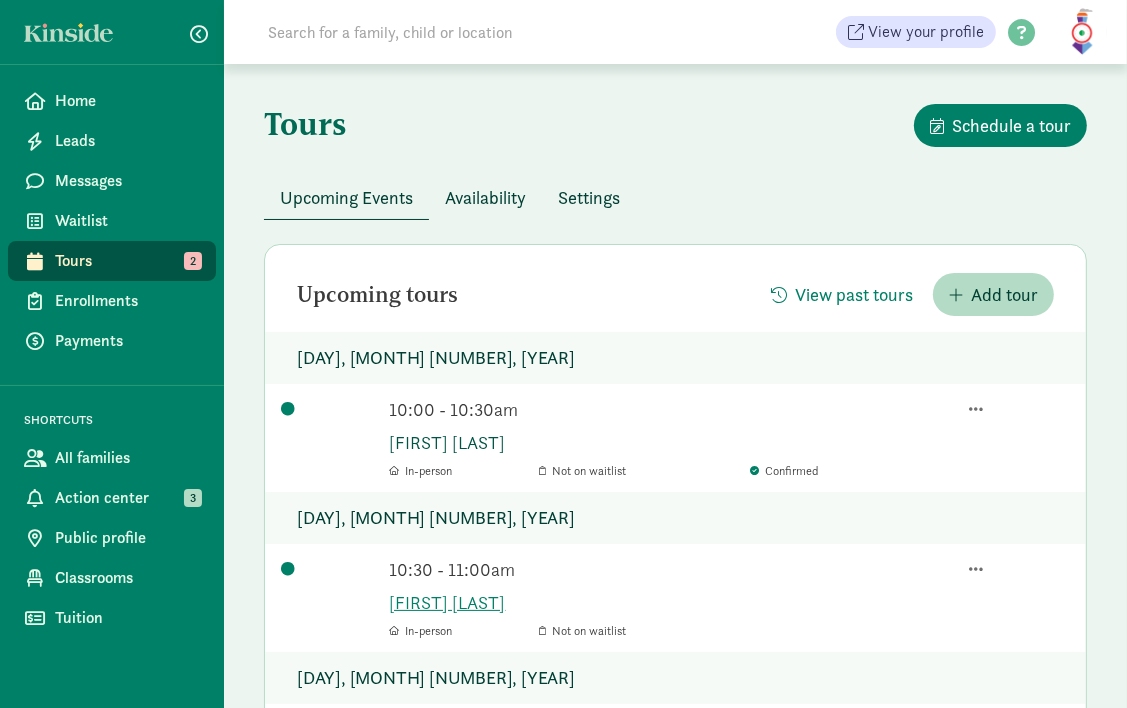 click on "[FIRST] [LAST]" at bounding box center [730, 442] 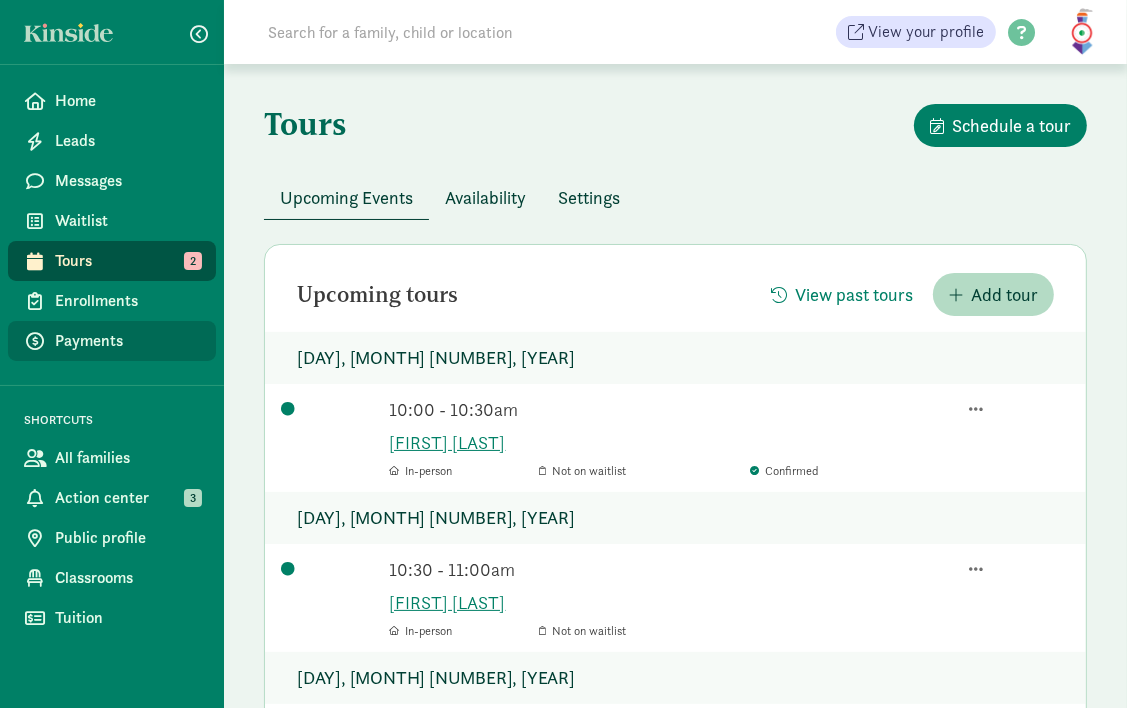 click on "Payments" at bounding box center [127, 341] 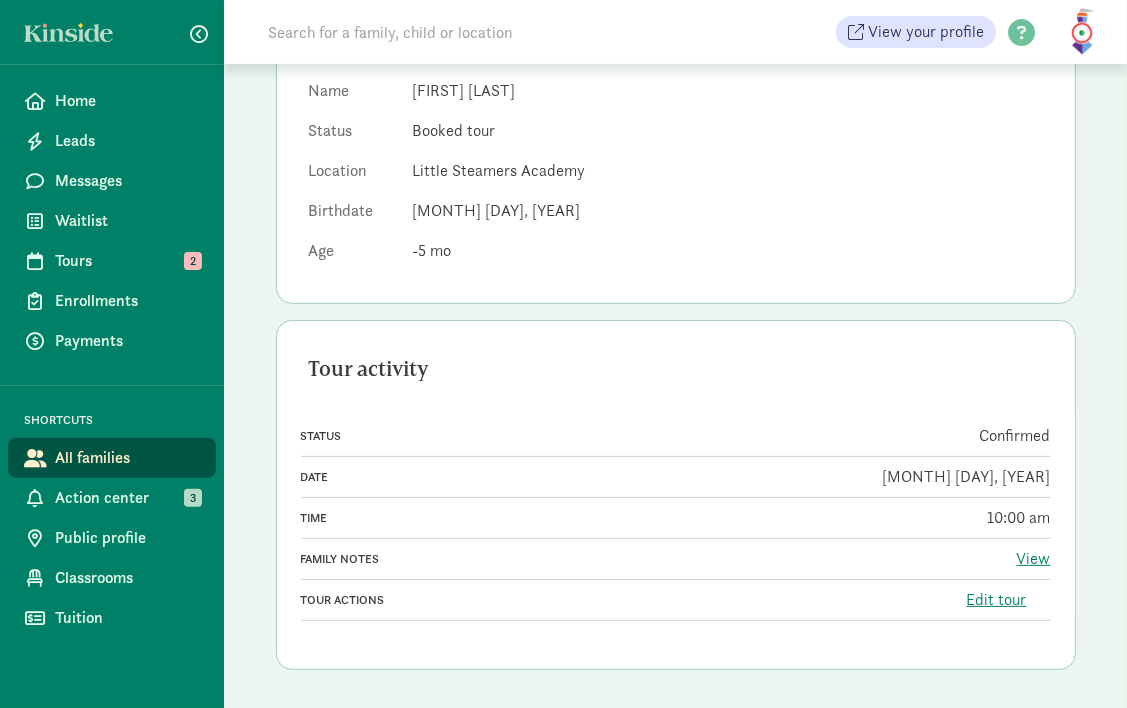 scroll, scrollTop: 230, scrollLeft: 0, axis: vertical 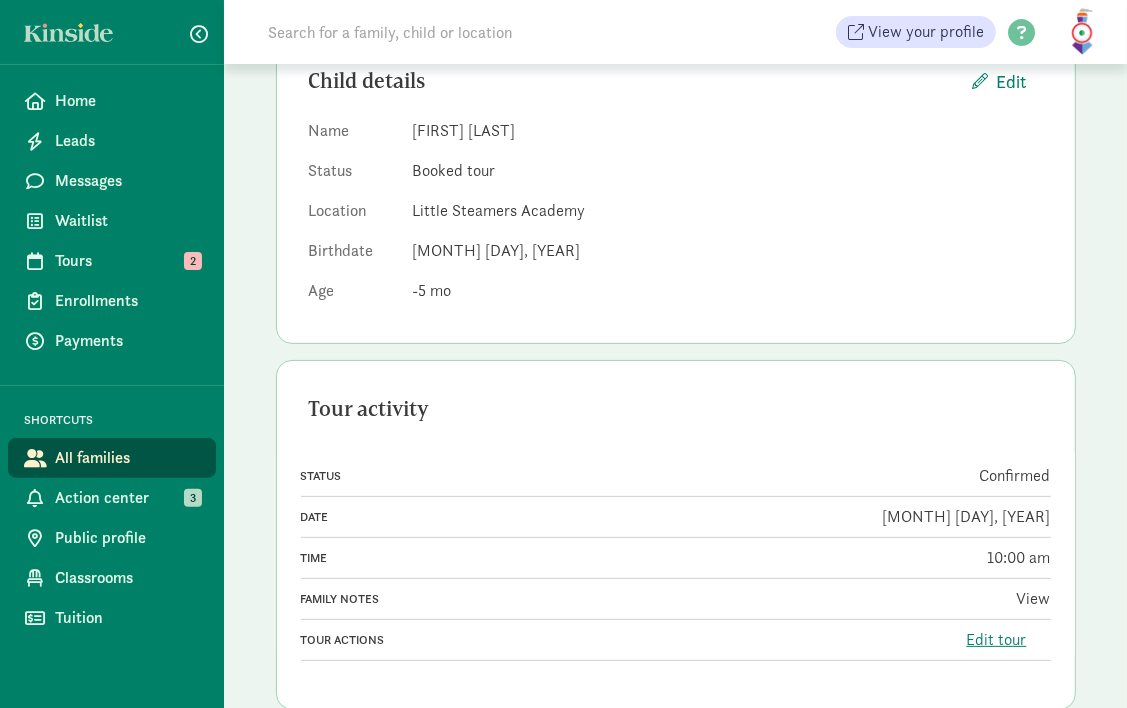 click on "View" 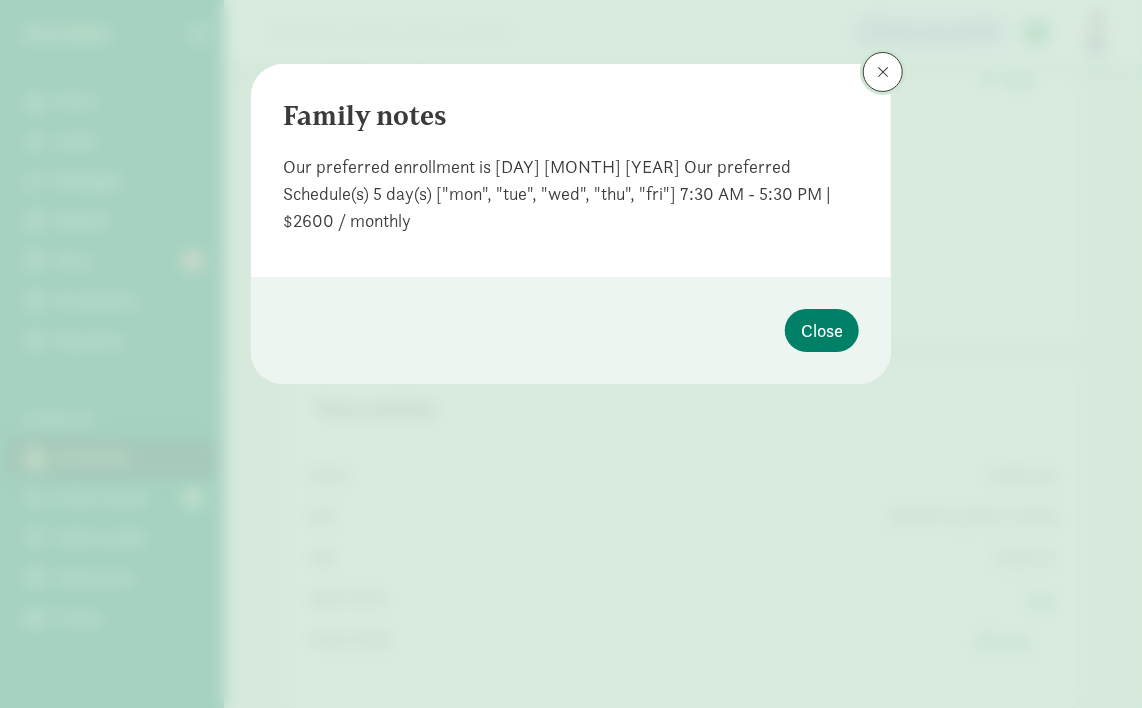 click at bounding box center [883, 72] 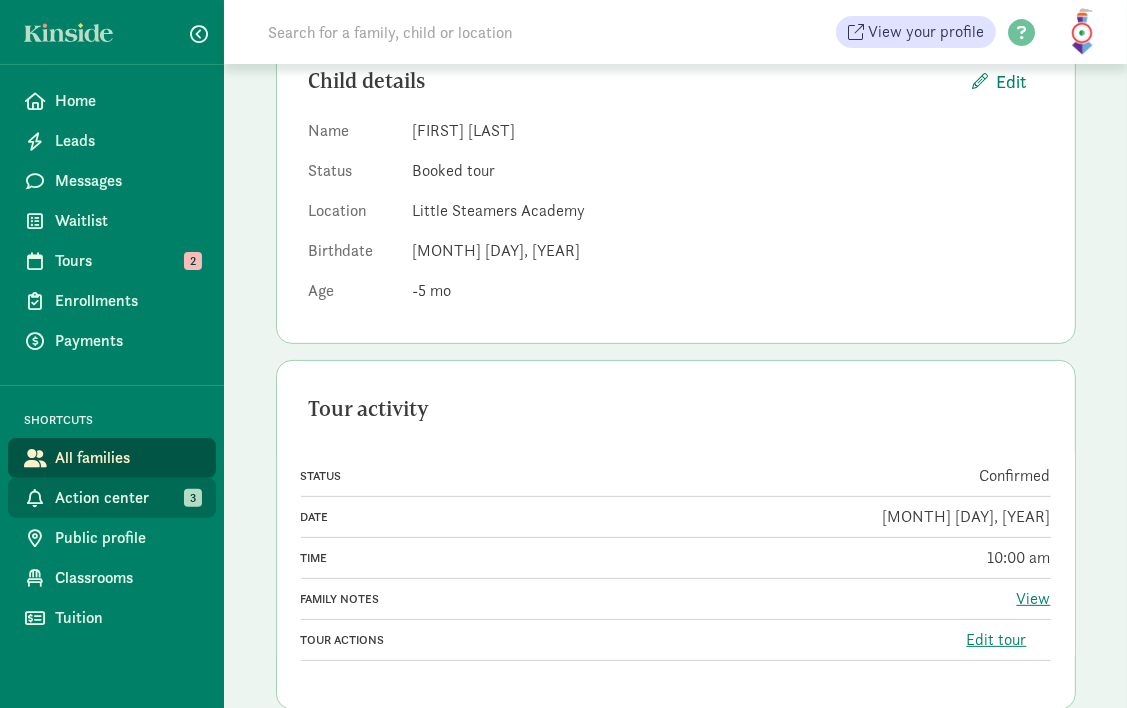 click on "Action center" at bounding box center (127, 498) 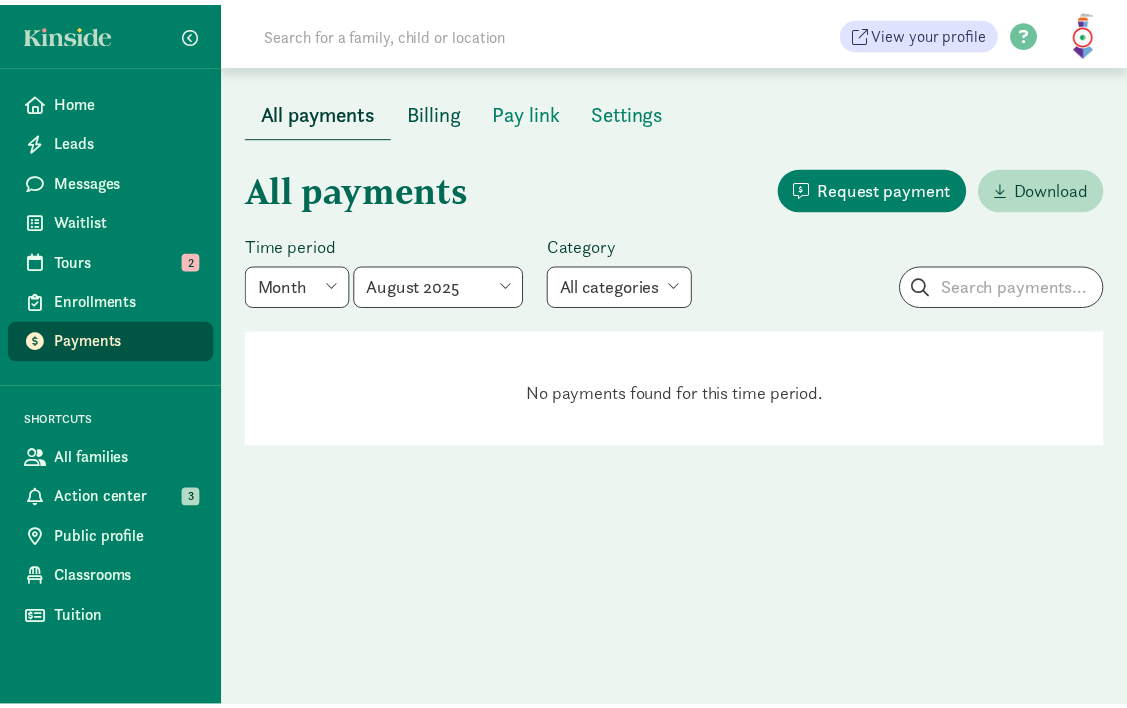 scroll, scrollTop: 0, scrollLeft: 0, axis: both 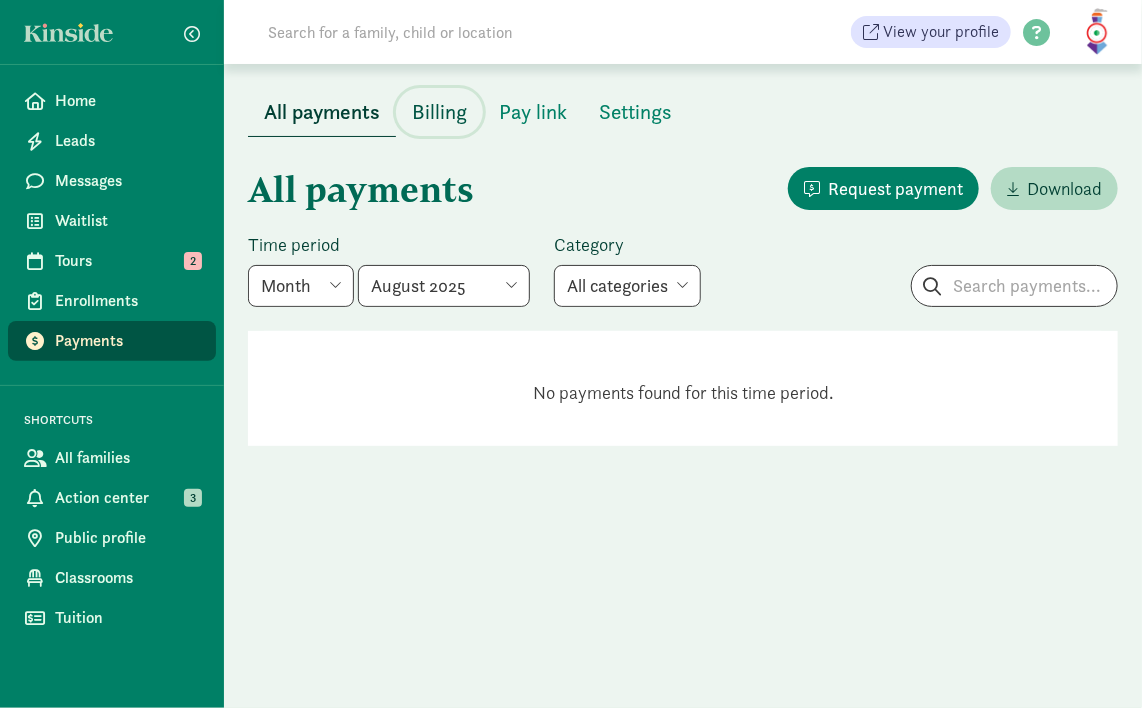click on "Billing" at bounding box center [439, 112] 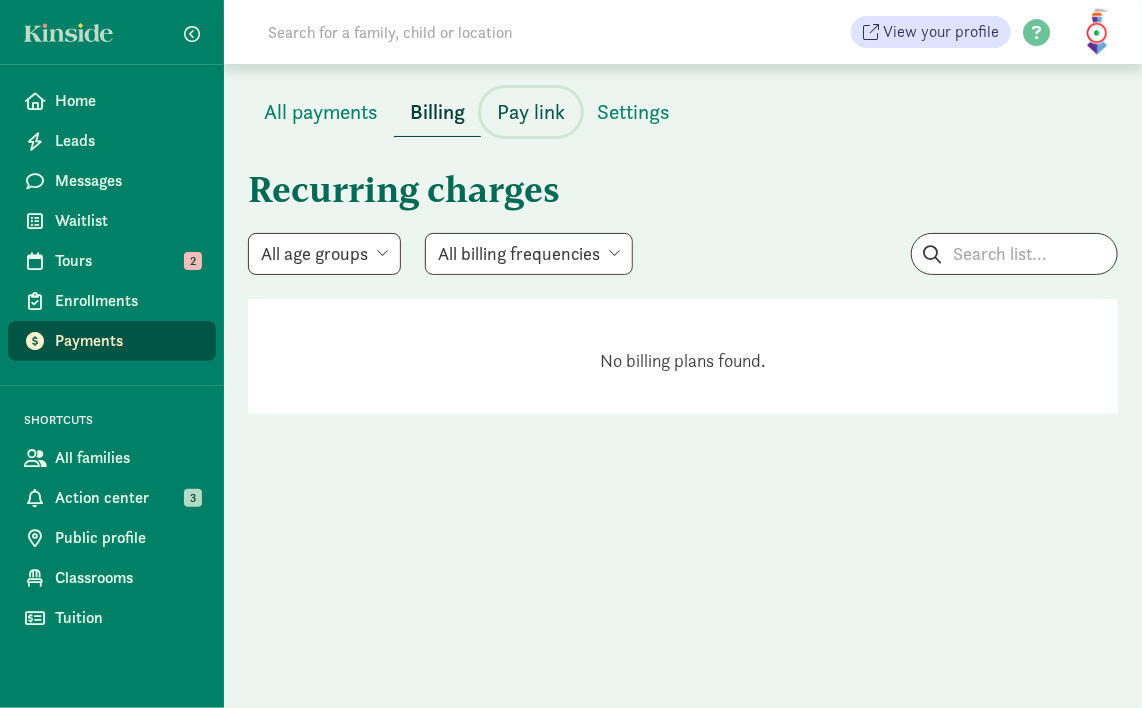 click on "Pay link" at bounding box center [531, 112] 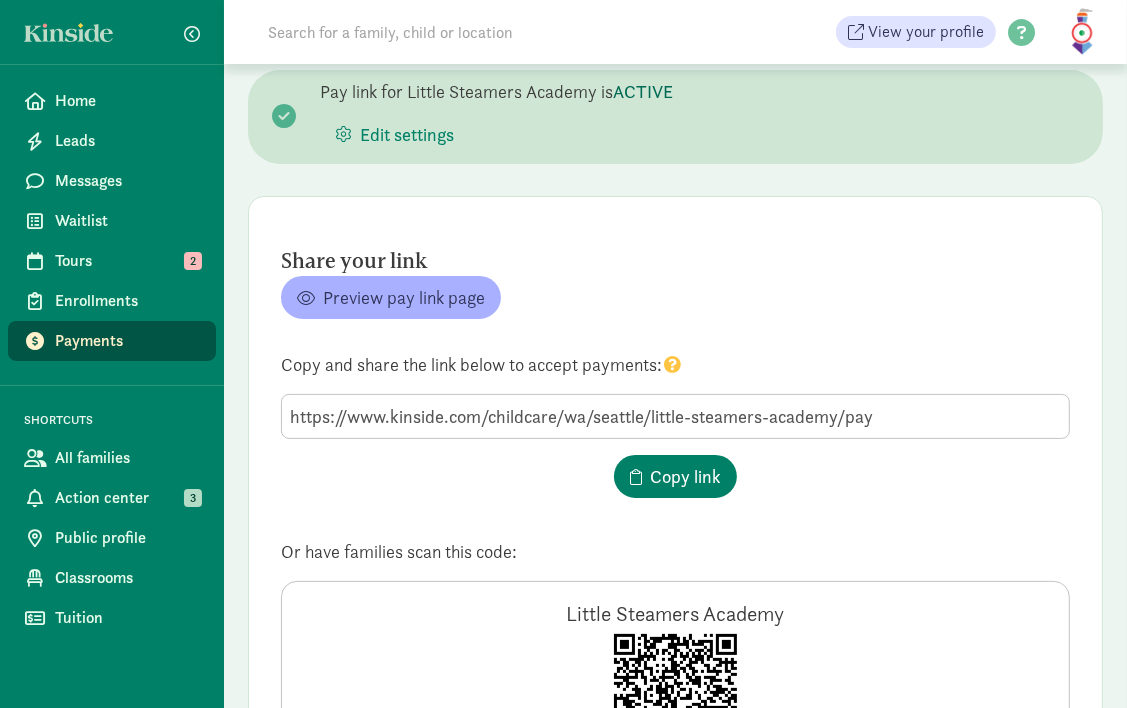 scroll, scrollTop: 265, scrollLeft: 0, axis: vertical 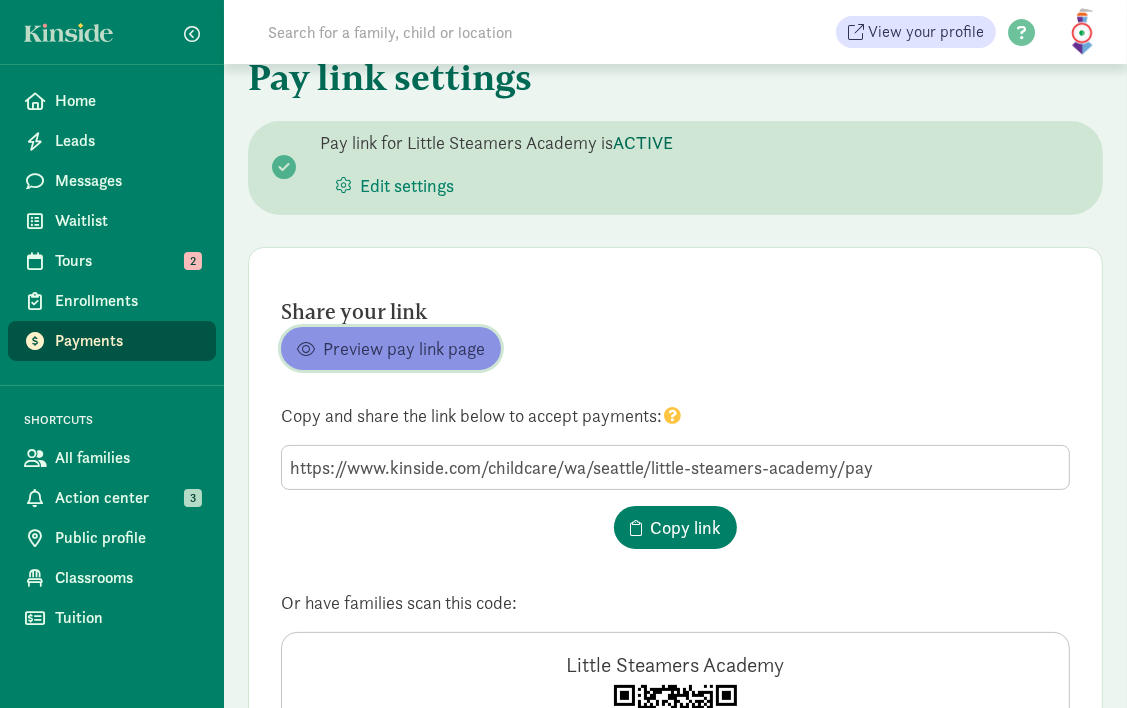 drag, startPoint x: 945, startPoint y: 256, endPoint x: 928, endPoint y: 256, distance: 17 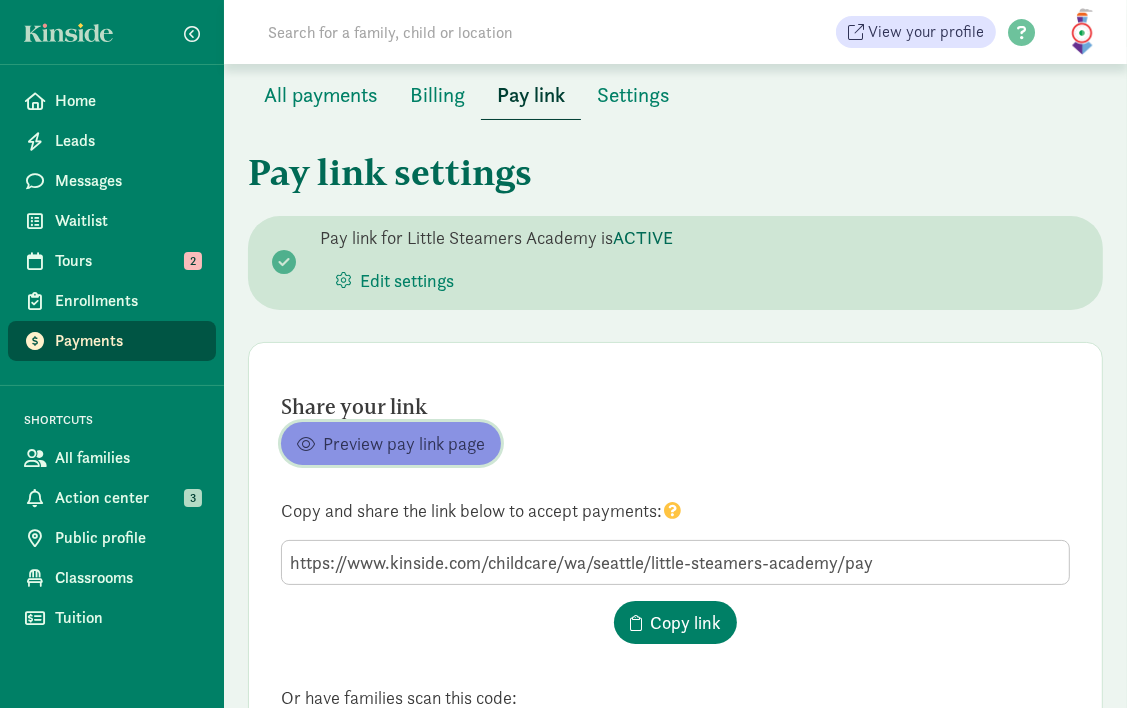 scroll, scrollTop: 0, scrollLeft: 0, axis: both 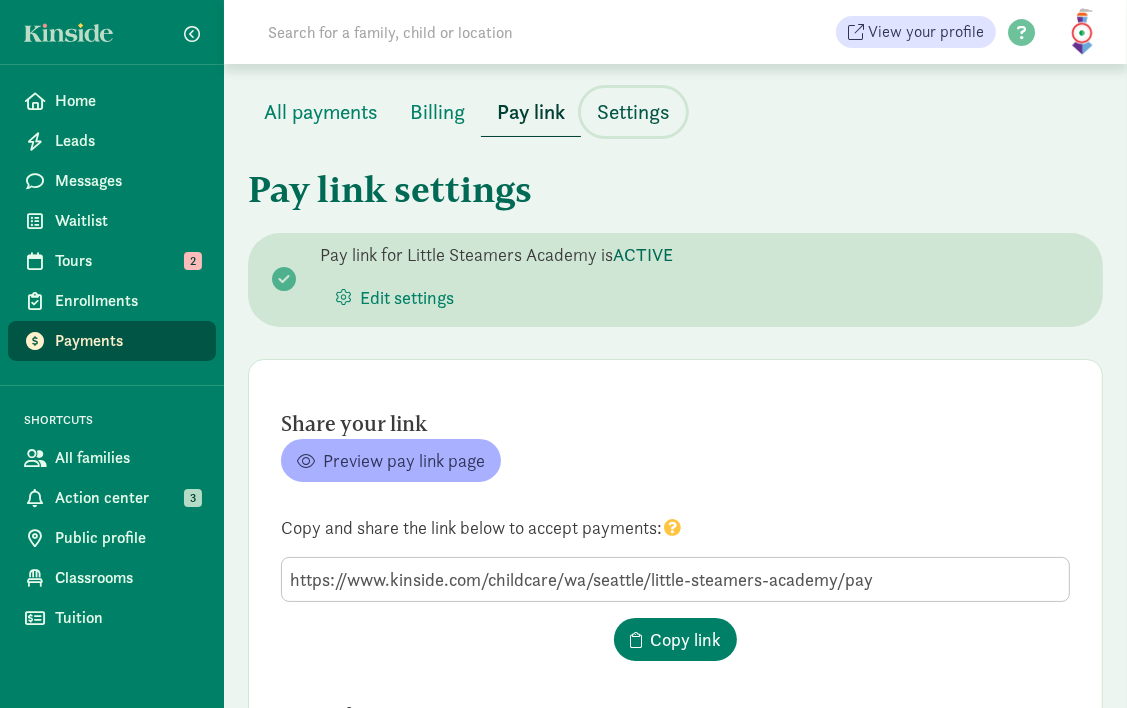 click on "Settings" at bounding box center (633, 112) 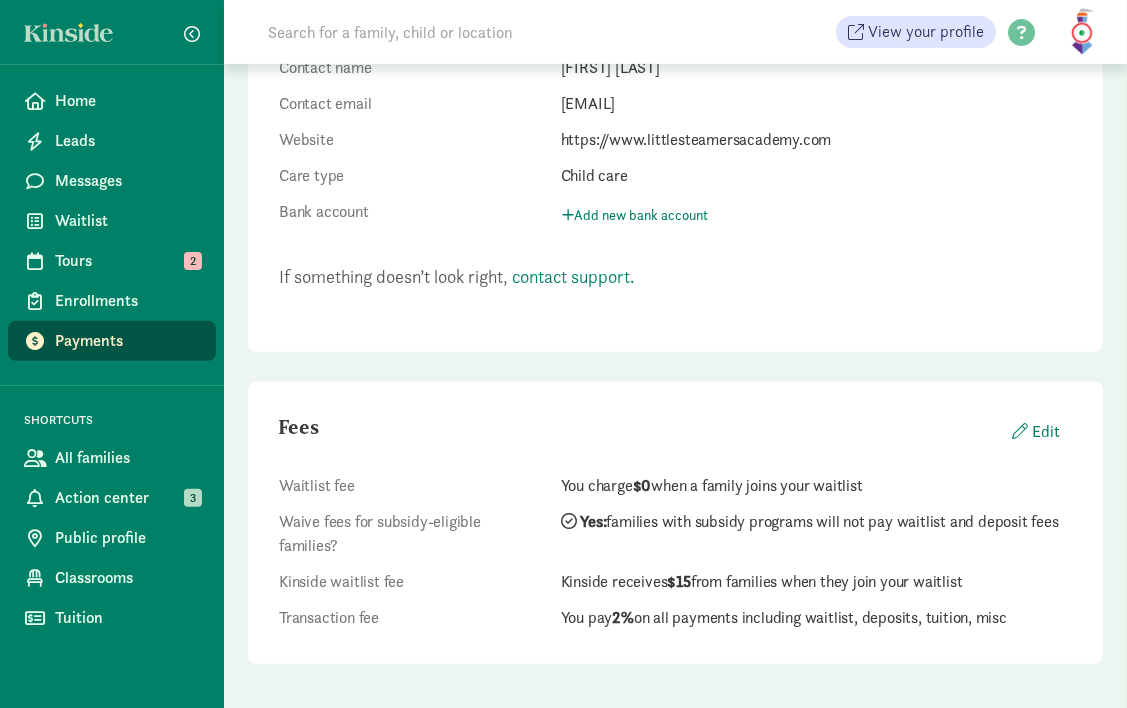 scroll, scrollTop: 419, scrollLeft: 0, axis: vertical 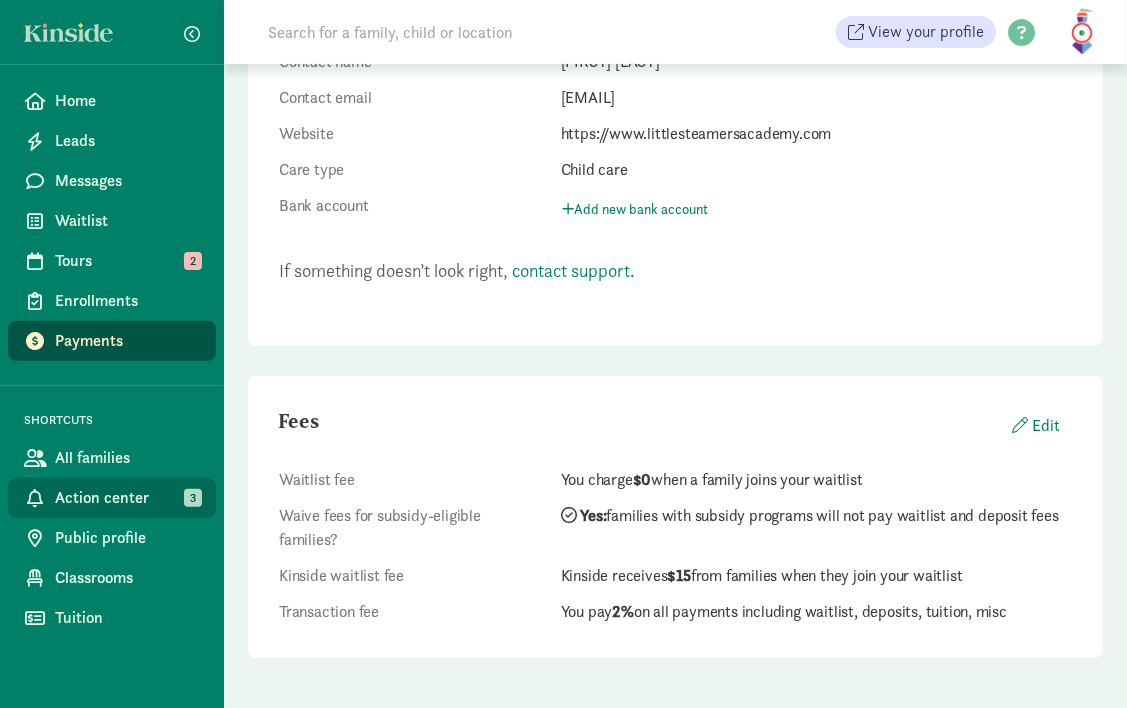 click on "Action center   3" 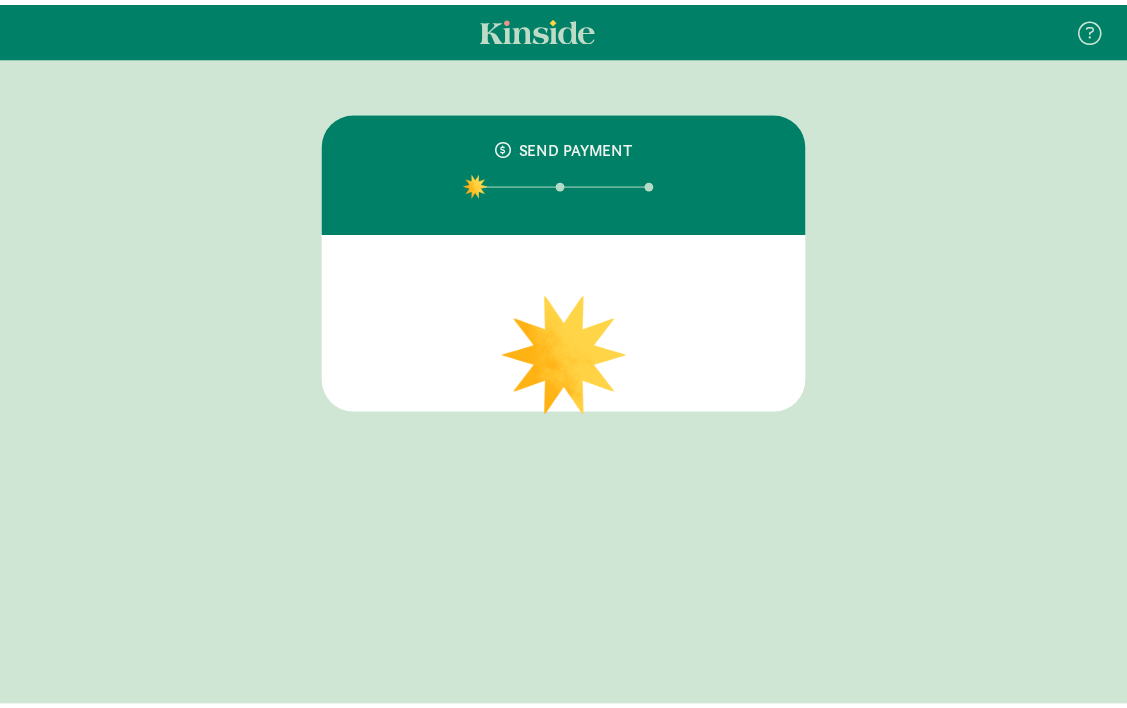 scroll, scrollTop: 0, scrollLeft: 0, axis: both 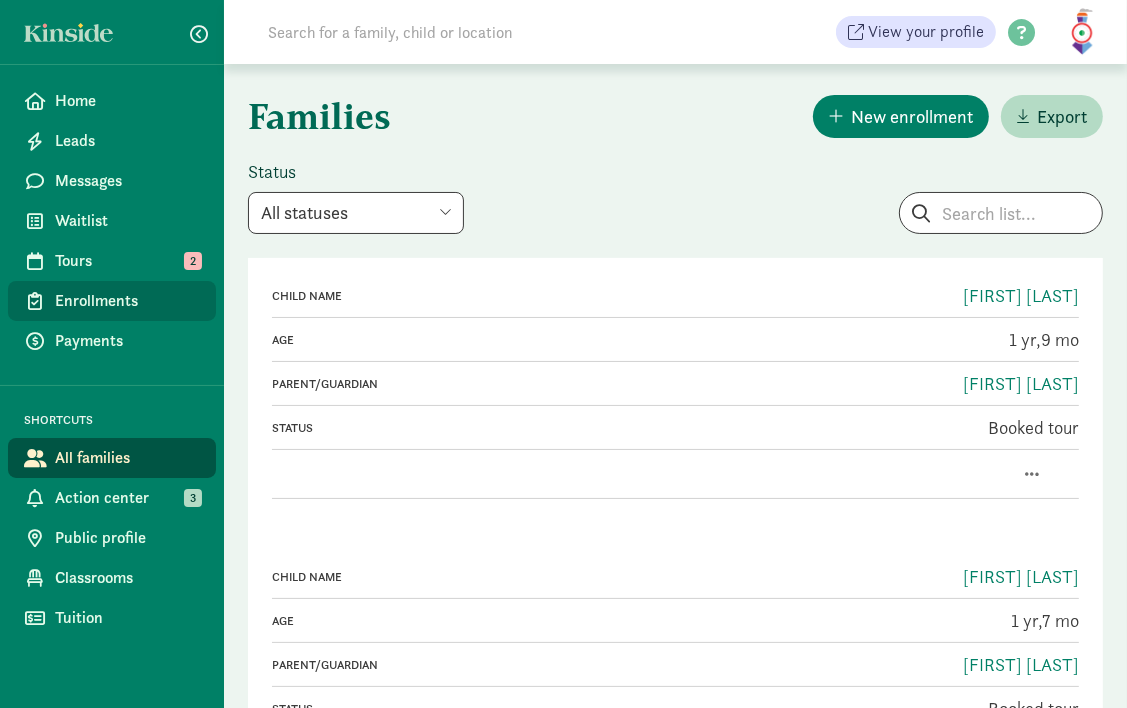 click on "Enrollments" at bounding box center [127, 301] 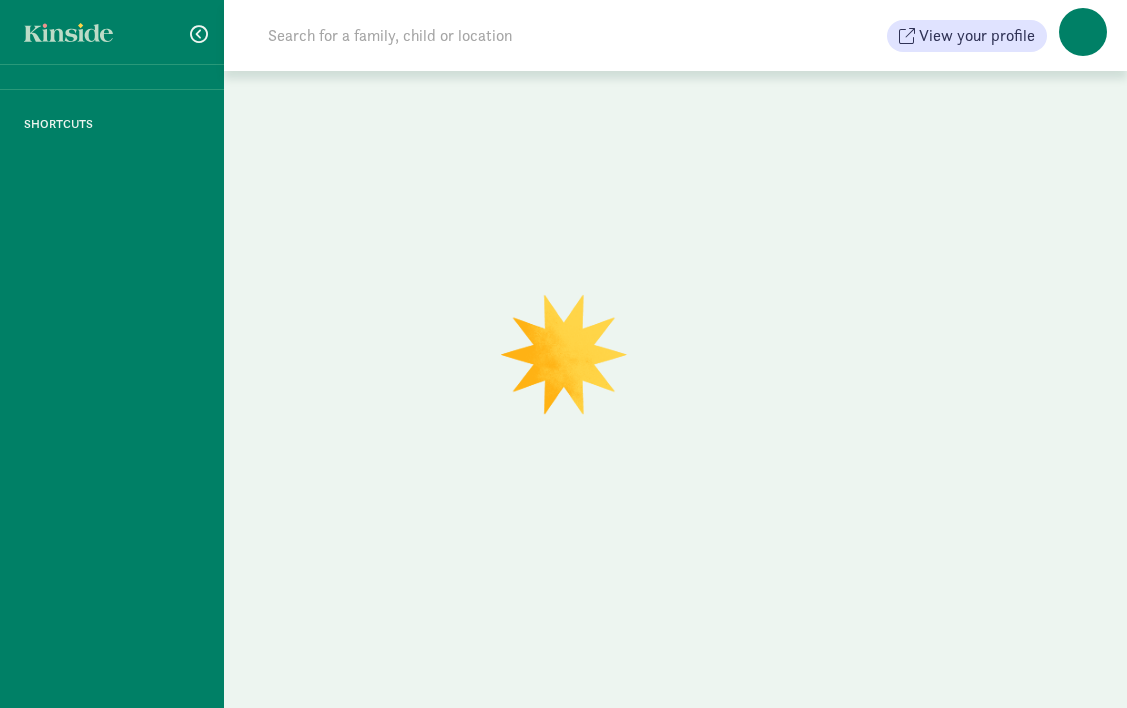 scroll, scrollTop: 0, scrollLeft: 0, axis: both 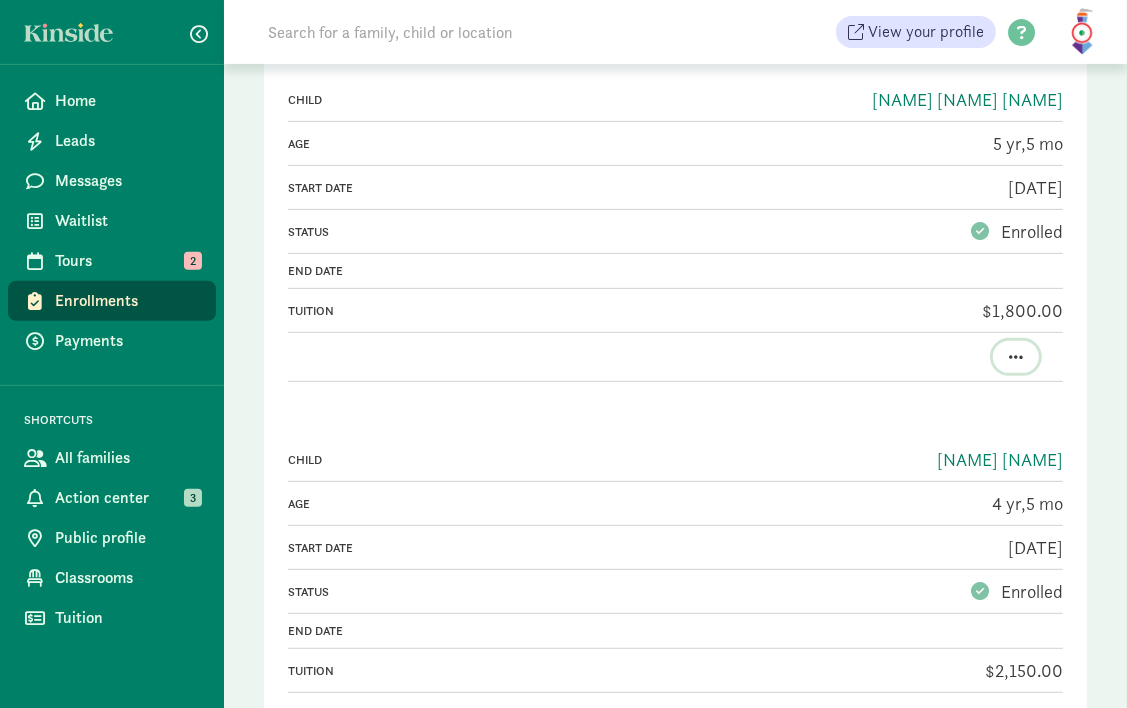 click at bounding box center (1016, 357) 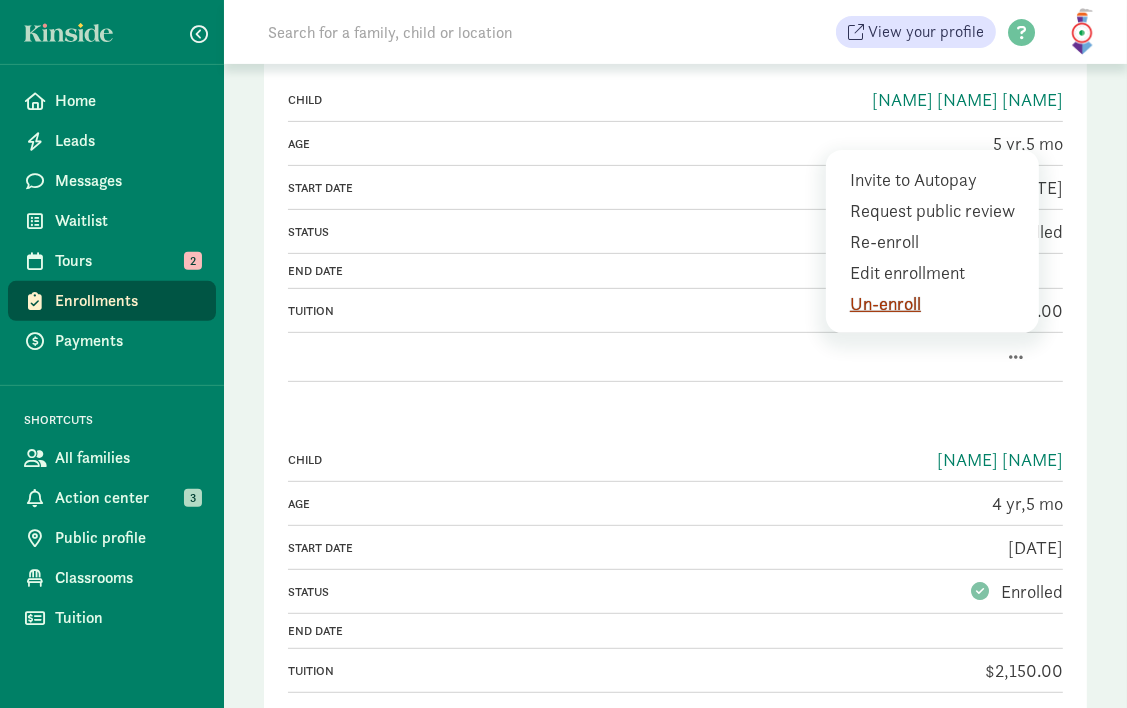click on "Un-enroll" 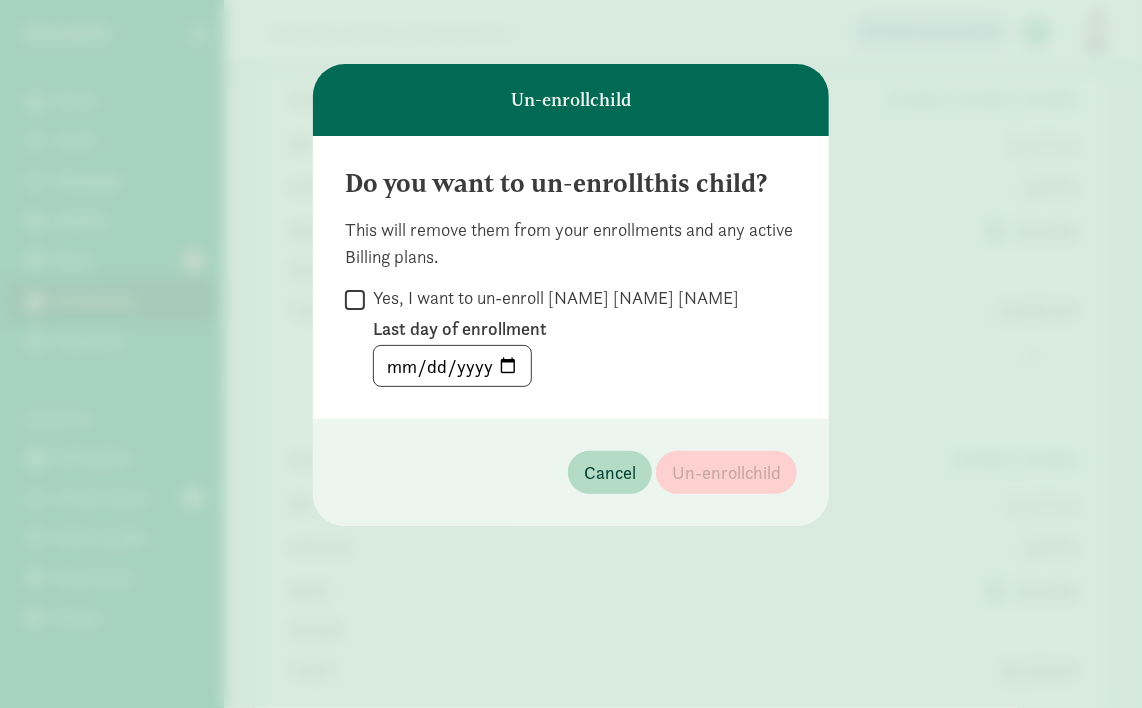 click on "Yes, I want to un-enroll [NAME] [NAME] [NAME]" at bounding box center (355, 299) 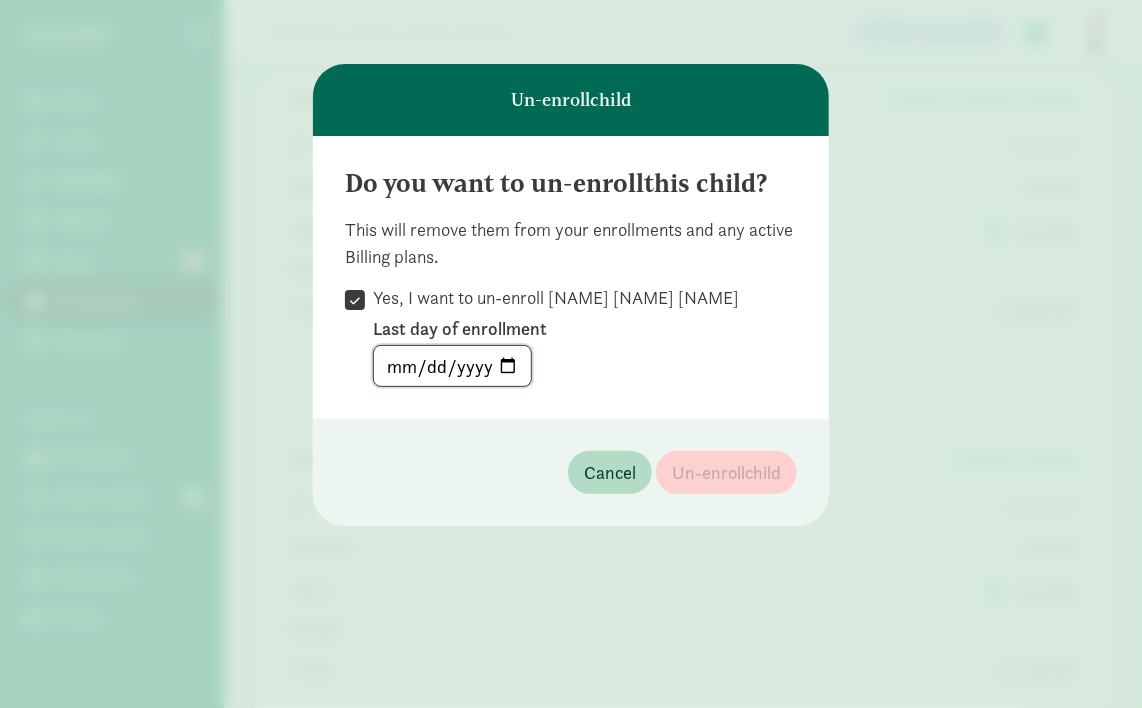 click 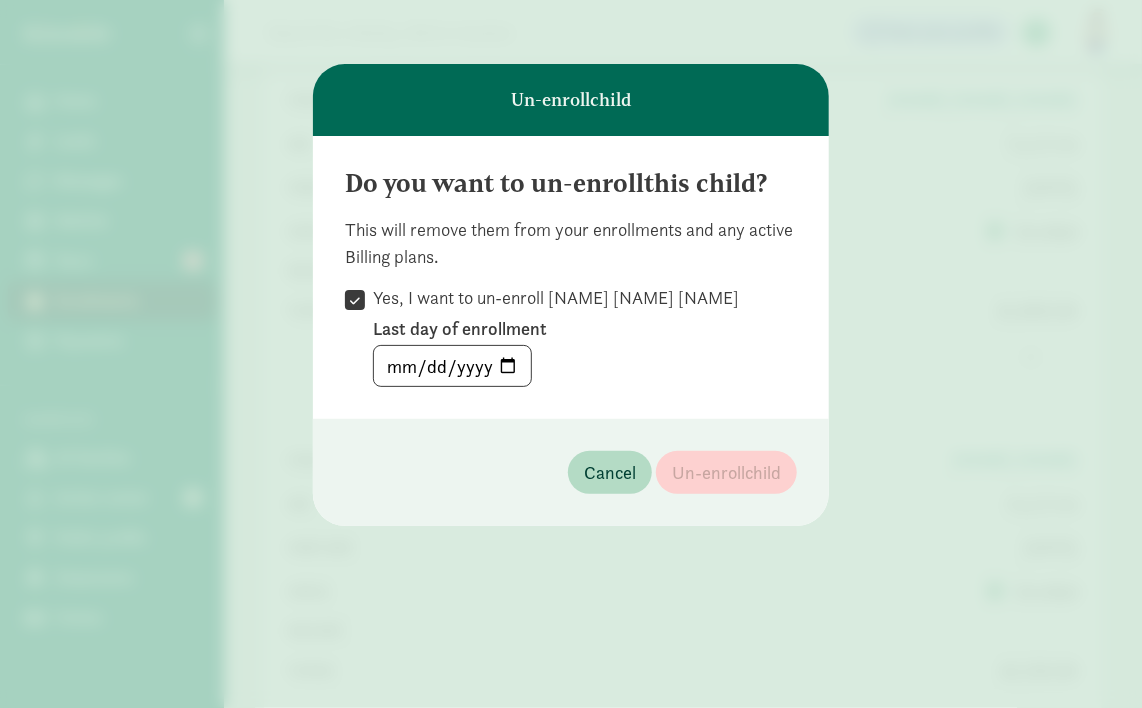 click on "Yes, I want to un-enroll [NAME] [NAME] [NAME]" at bounding box center [552, 298] 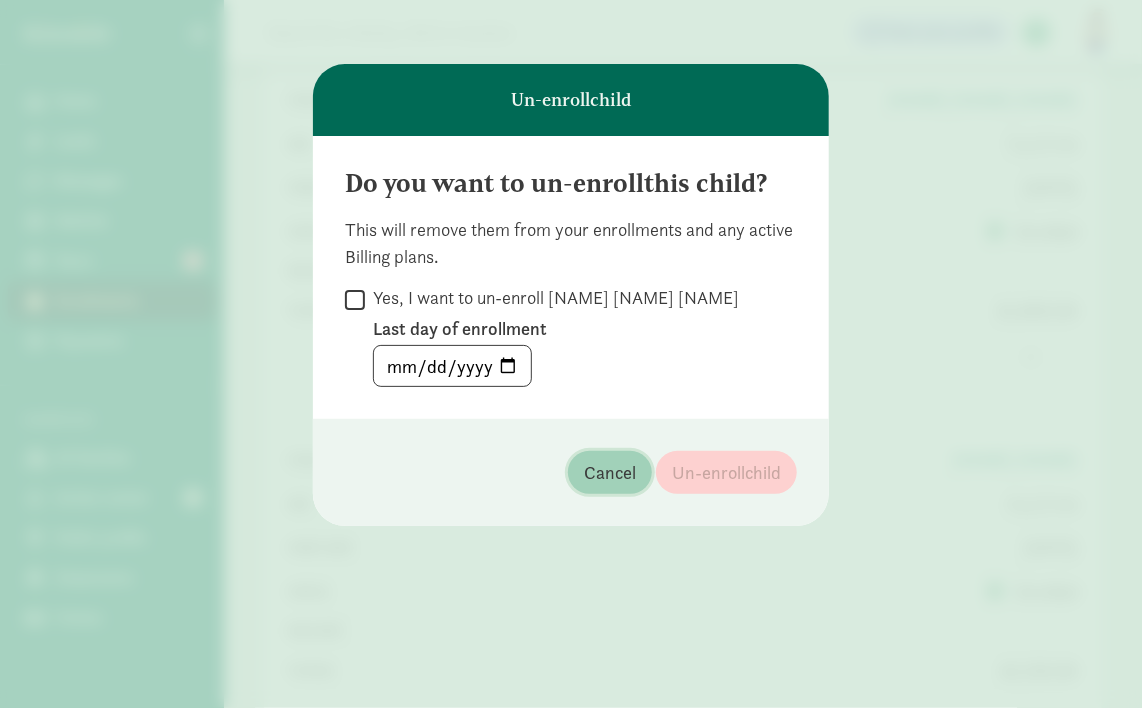 click on "Cancel" at bounding box center (610, 472) 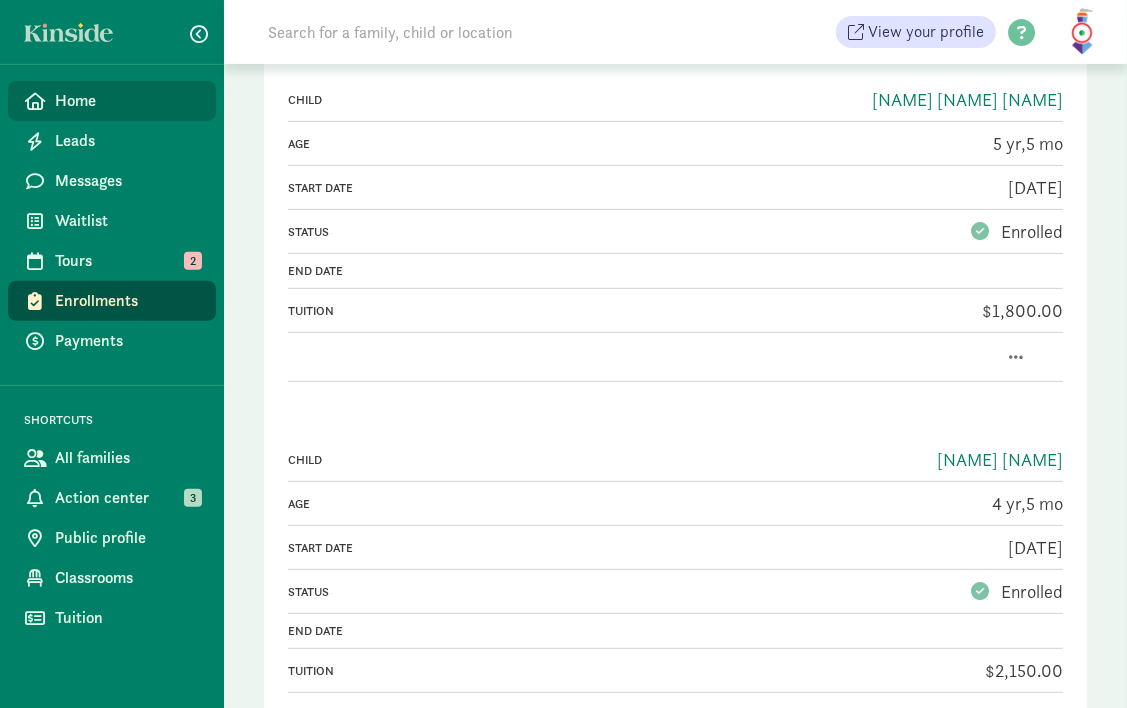 click on "Home" at bounding box center [127, 101] 